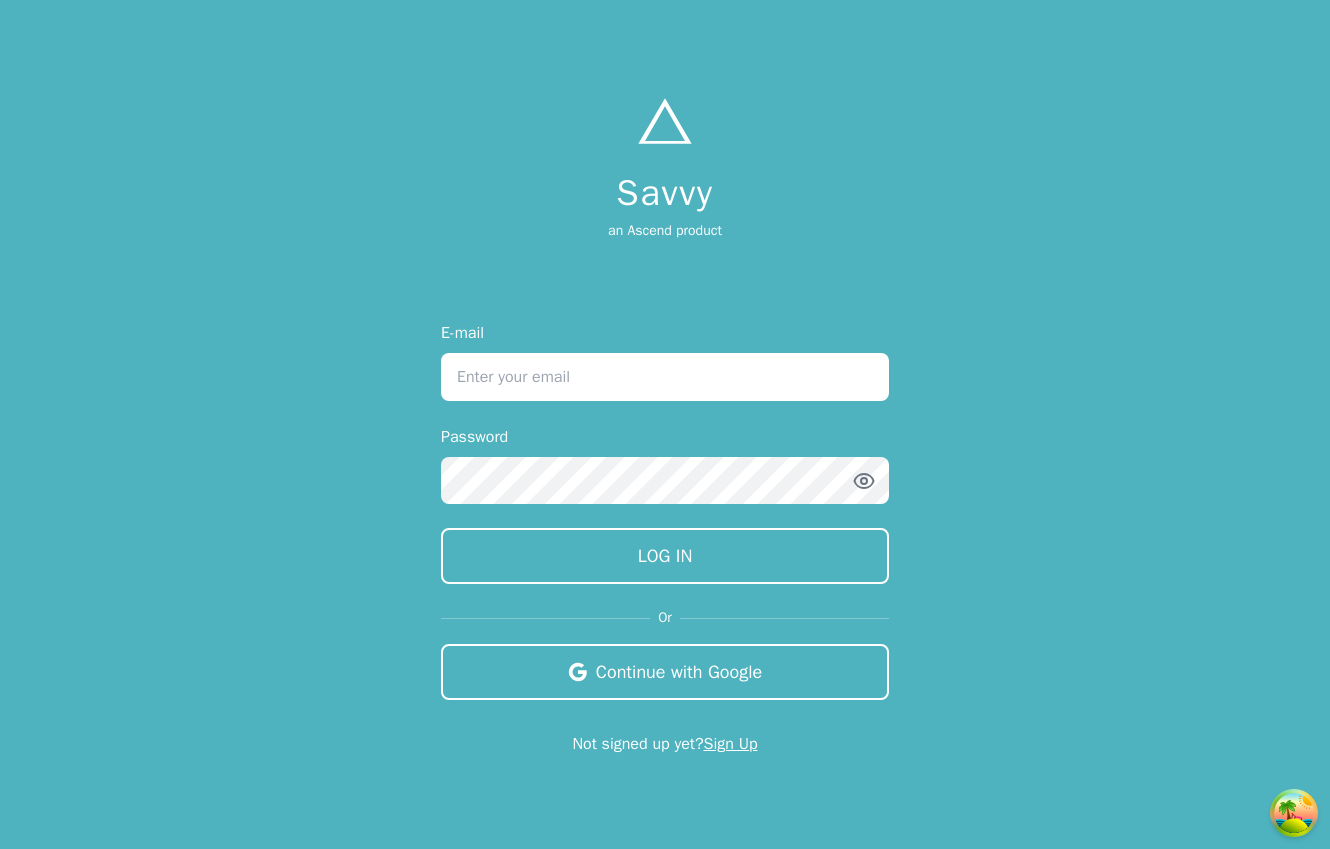 scroll, scrollTop: 0, scrollLeft: 0, axis: both 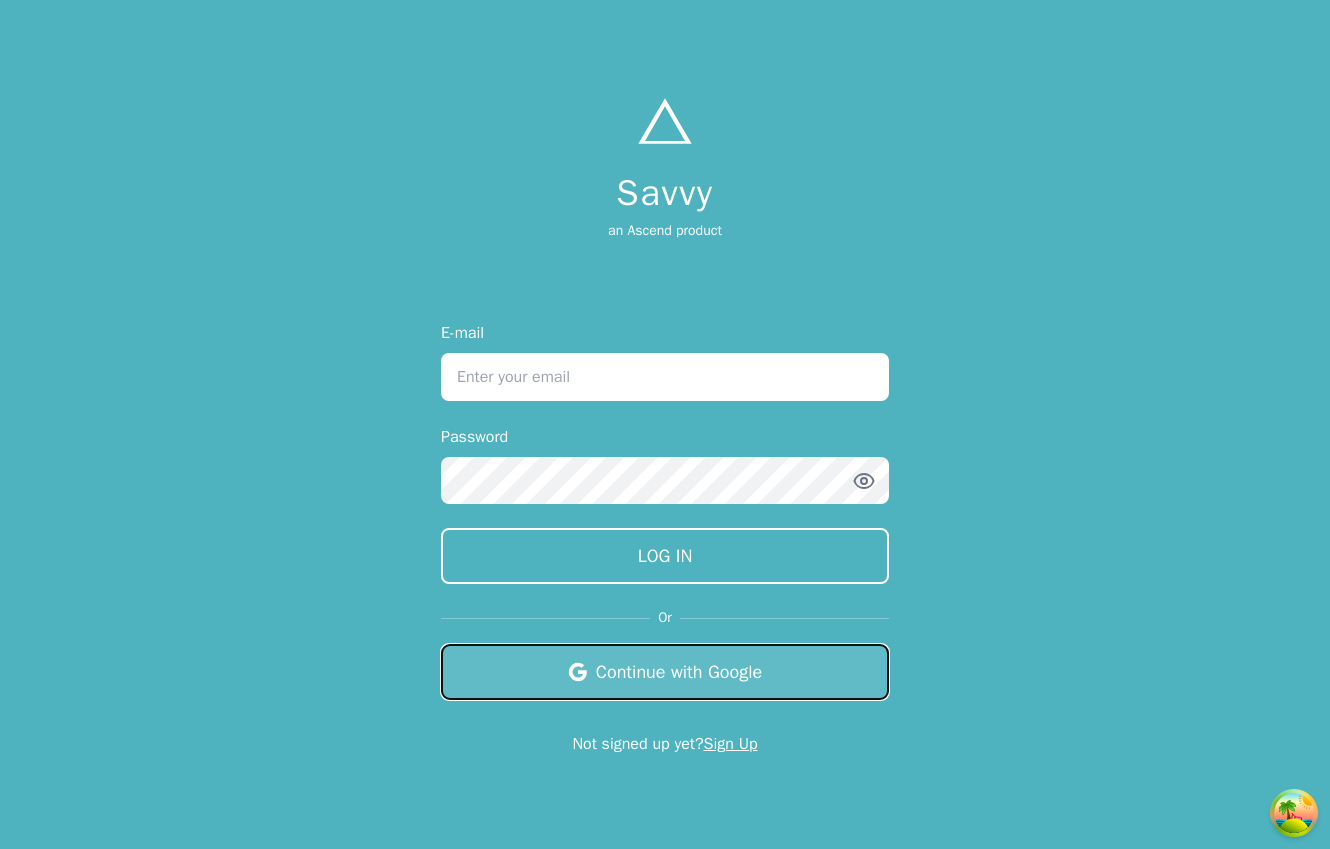click on "Continue with Google" at bounding box center [665, 672] 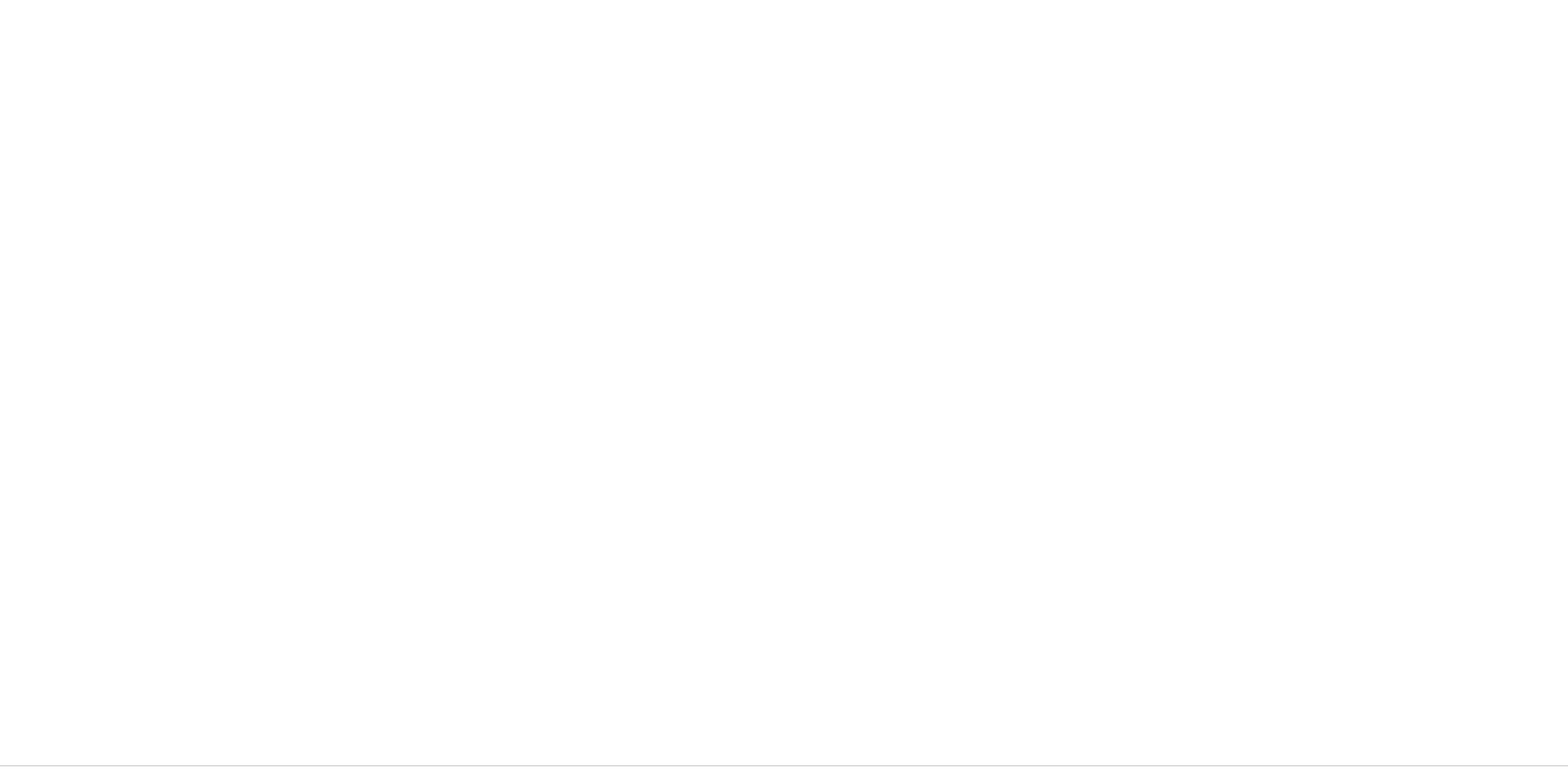 scroll, scrollTop: 0, scrollLeft: 0, axis: both 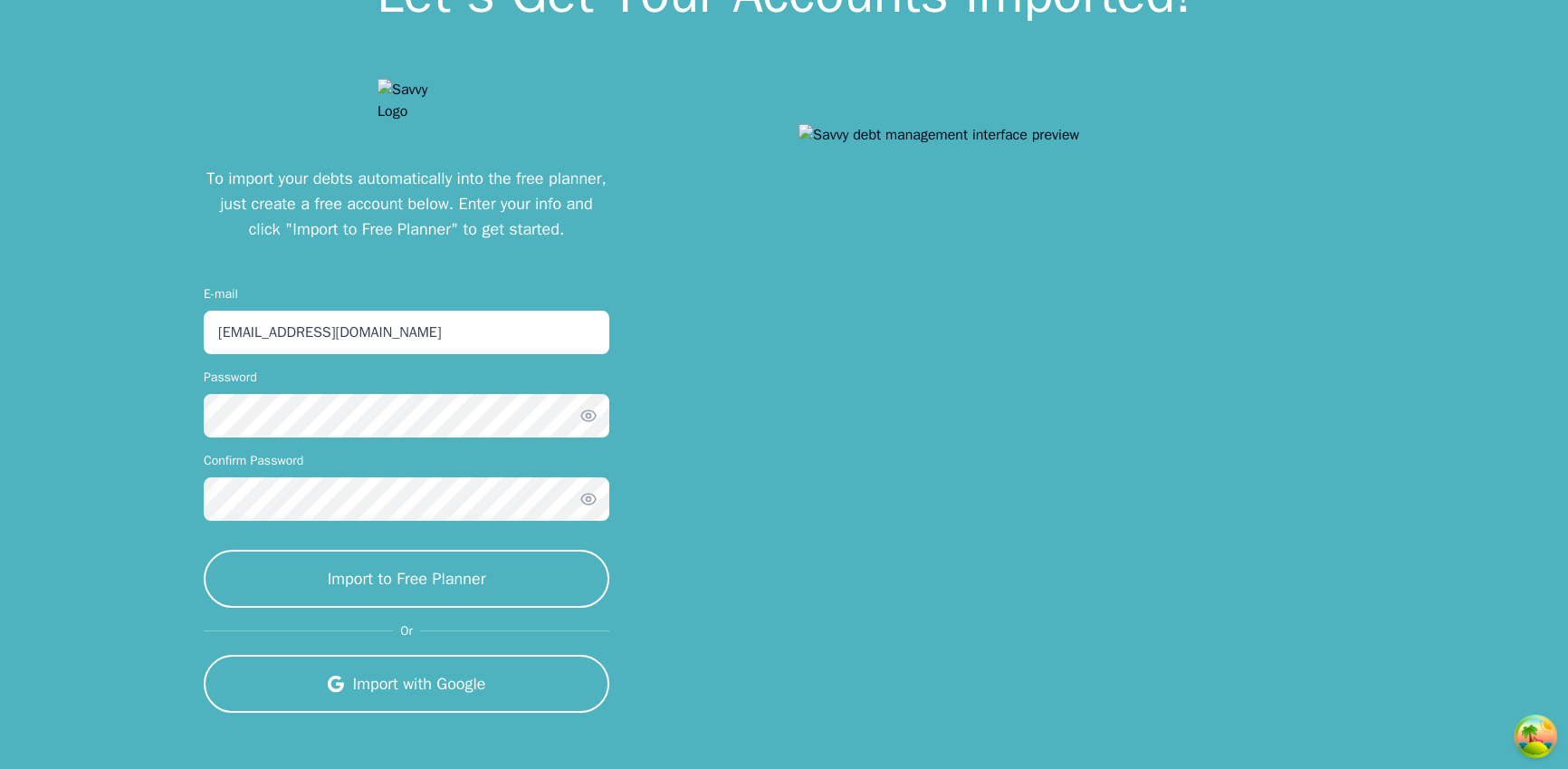 click on "To import your debts automatically into the free planner, just create a free account below. Enter your info and click "Import to Free Planner" to get started. E-mail jonathanmccaslin42@gmail.com Password Confirm Password Import to Free Planner Or Import with Google" at bounding box center [406, 396] 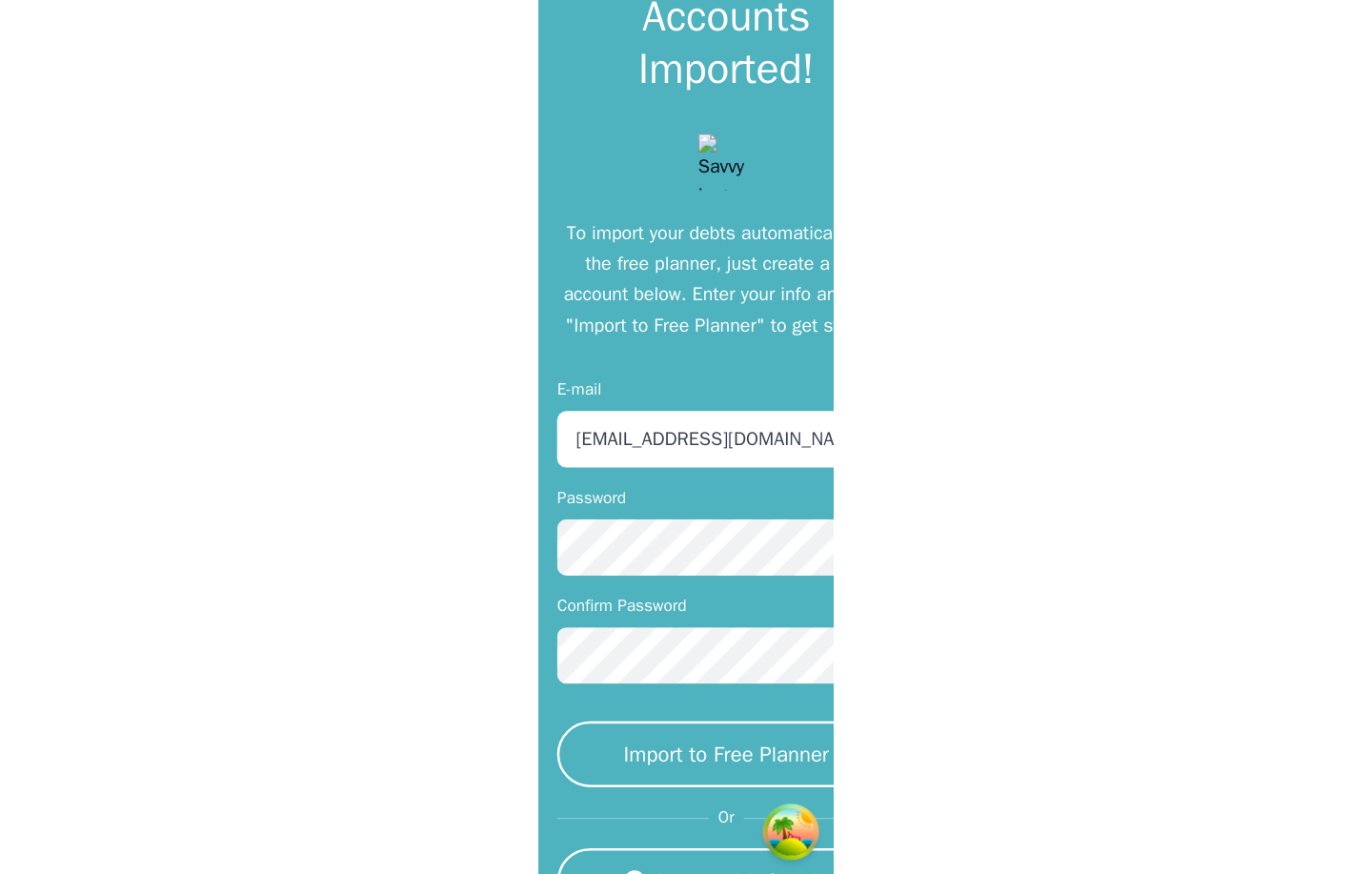 scroll, scrollTop: 0, scrollLeft: 0, axis: both 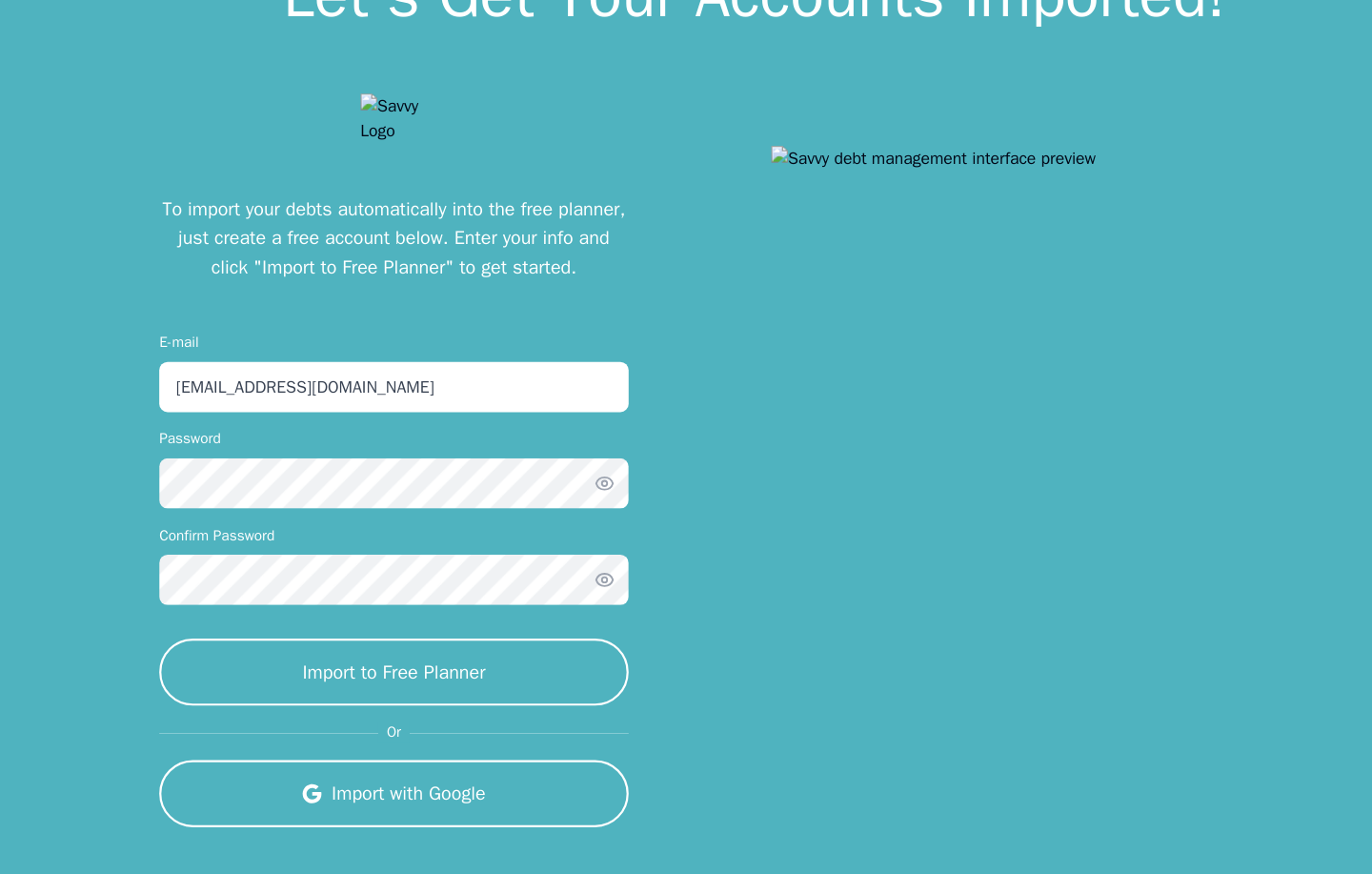 click on "Import with Google" at bounding box center [358, 801] 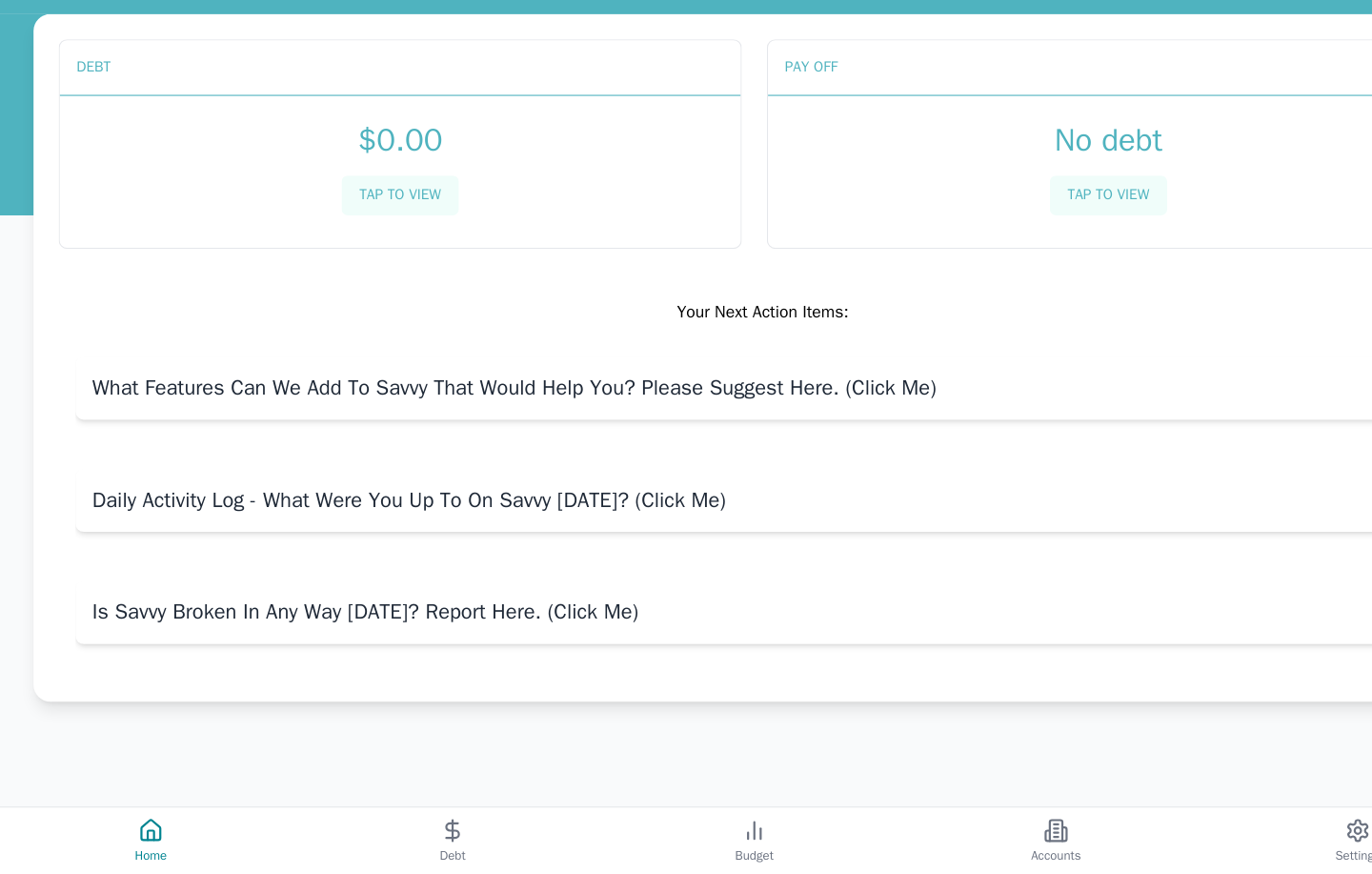 click on "Accounts" at bounding box center [960, 844] 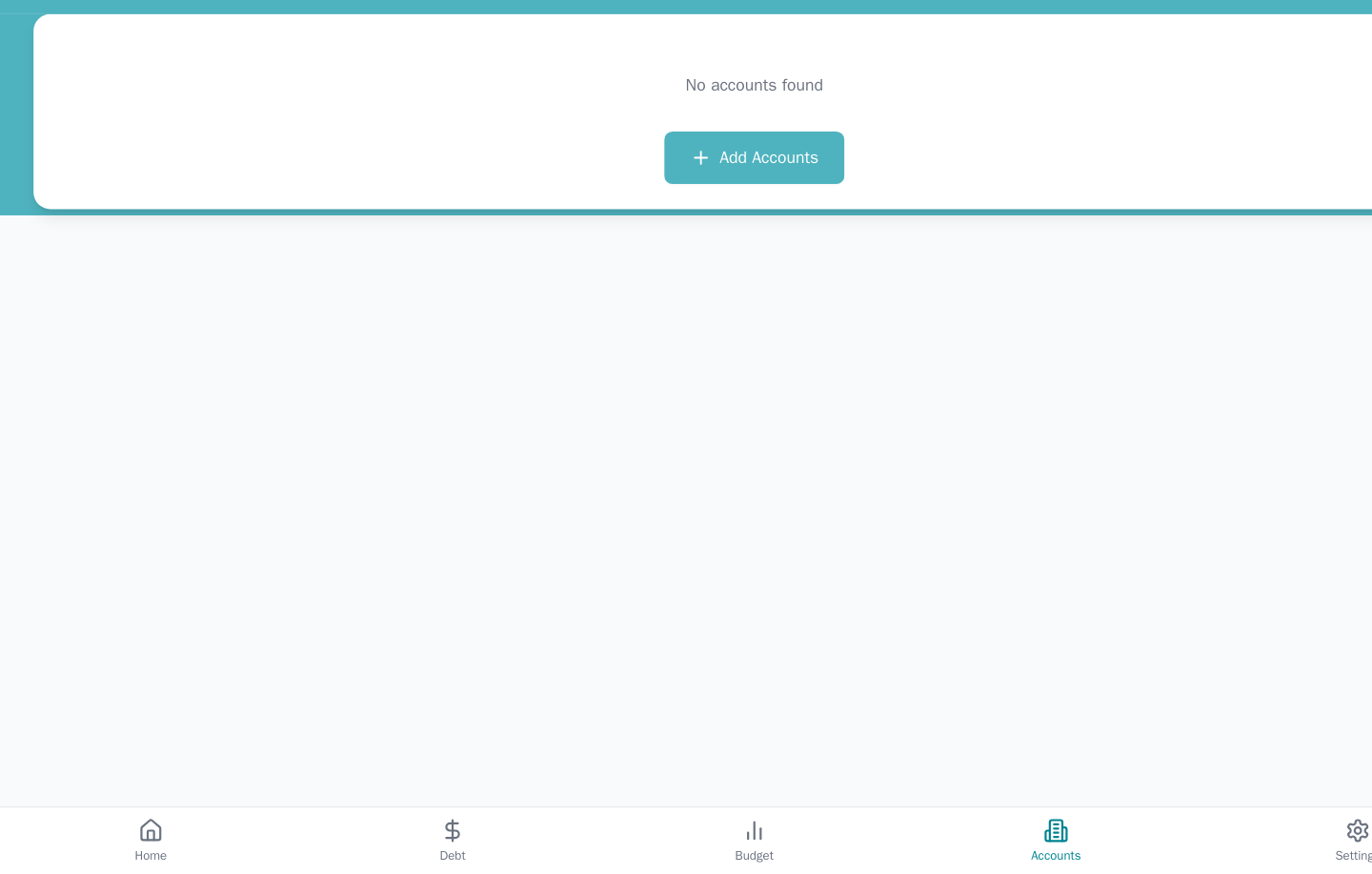 click on "Budget" at bounding box center [686, 844] 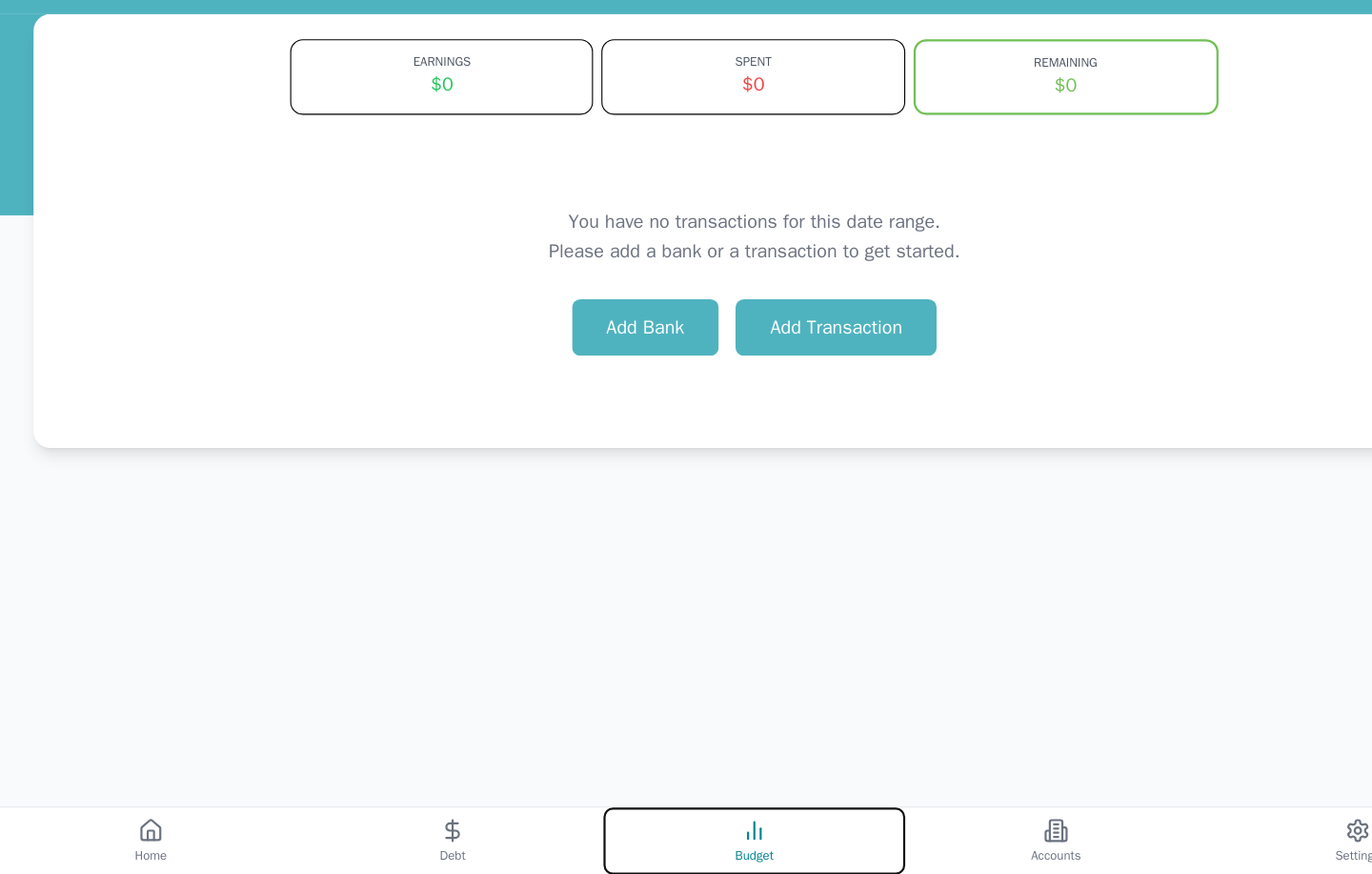 click on "Settings" at bounding box center (1235, 844) 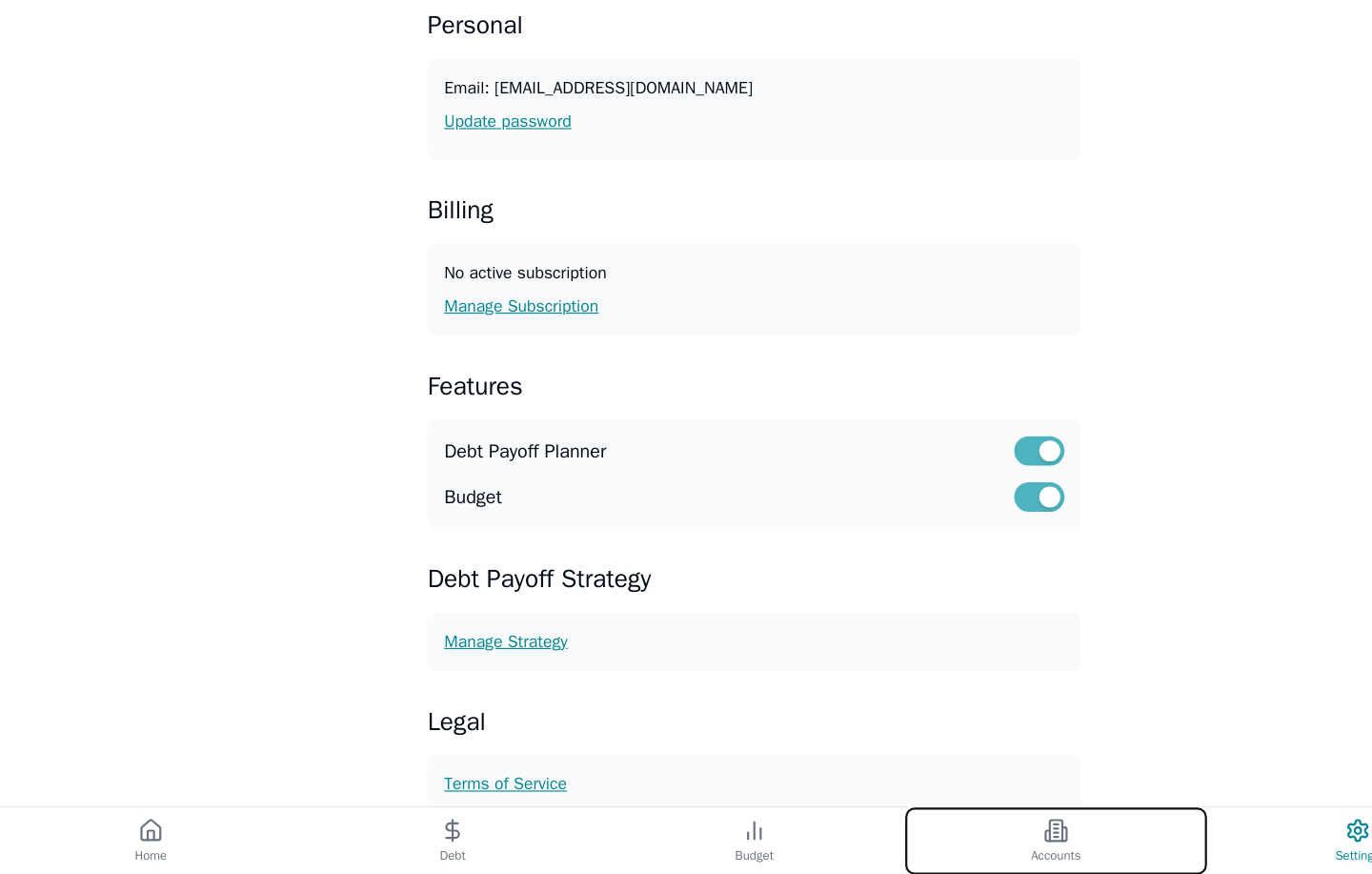 click on "Accounts" at bounding box center [960, 857] 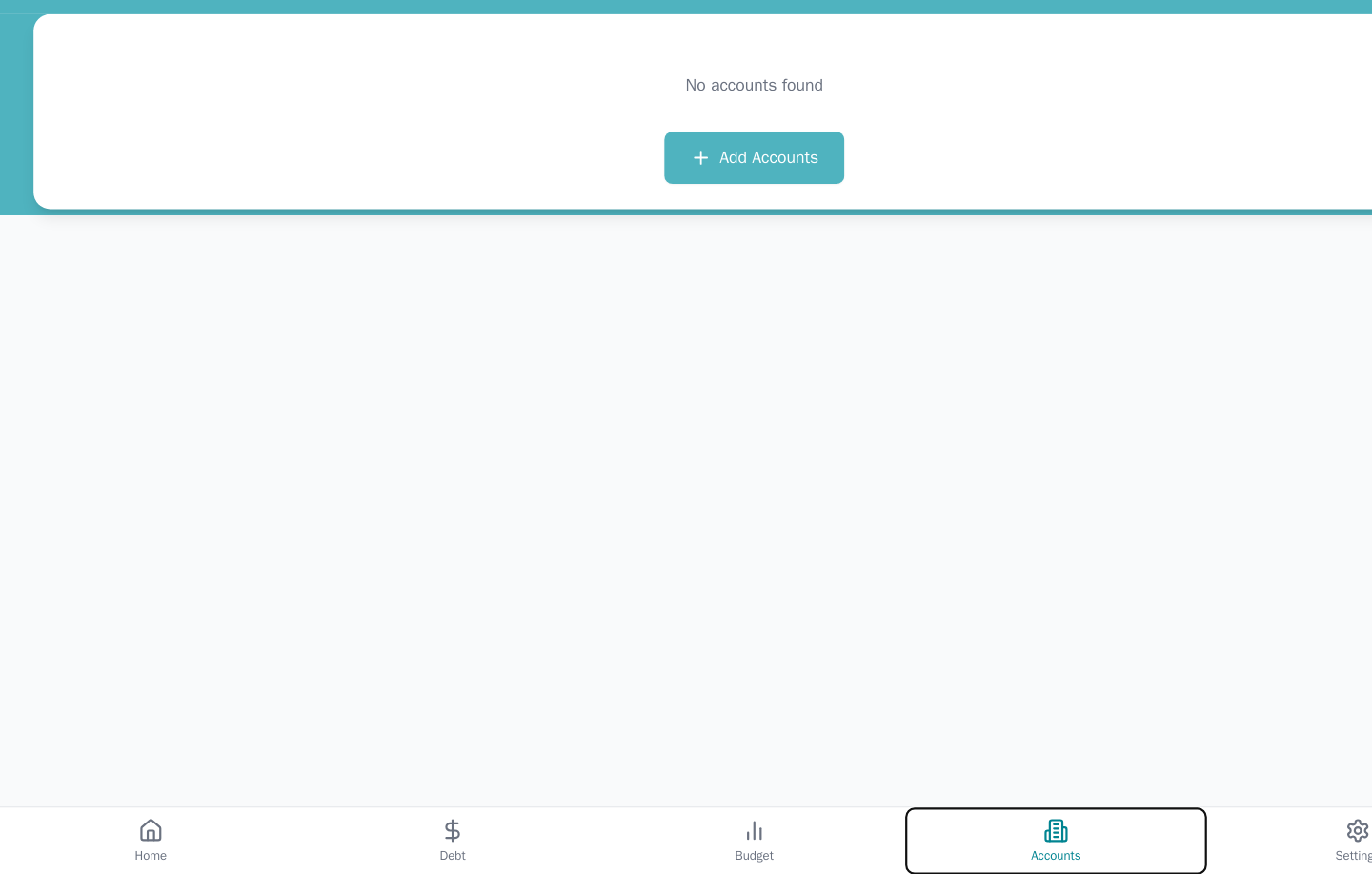 scroll, scrollTop: 0, scrollLeft: 0, axis: both 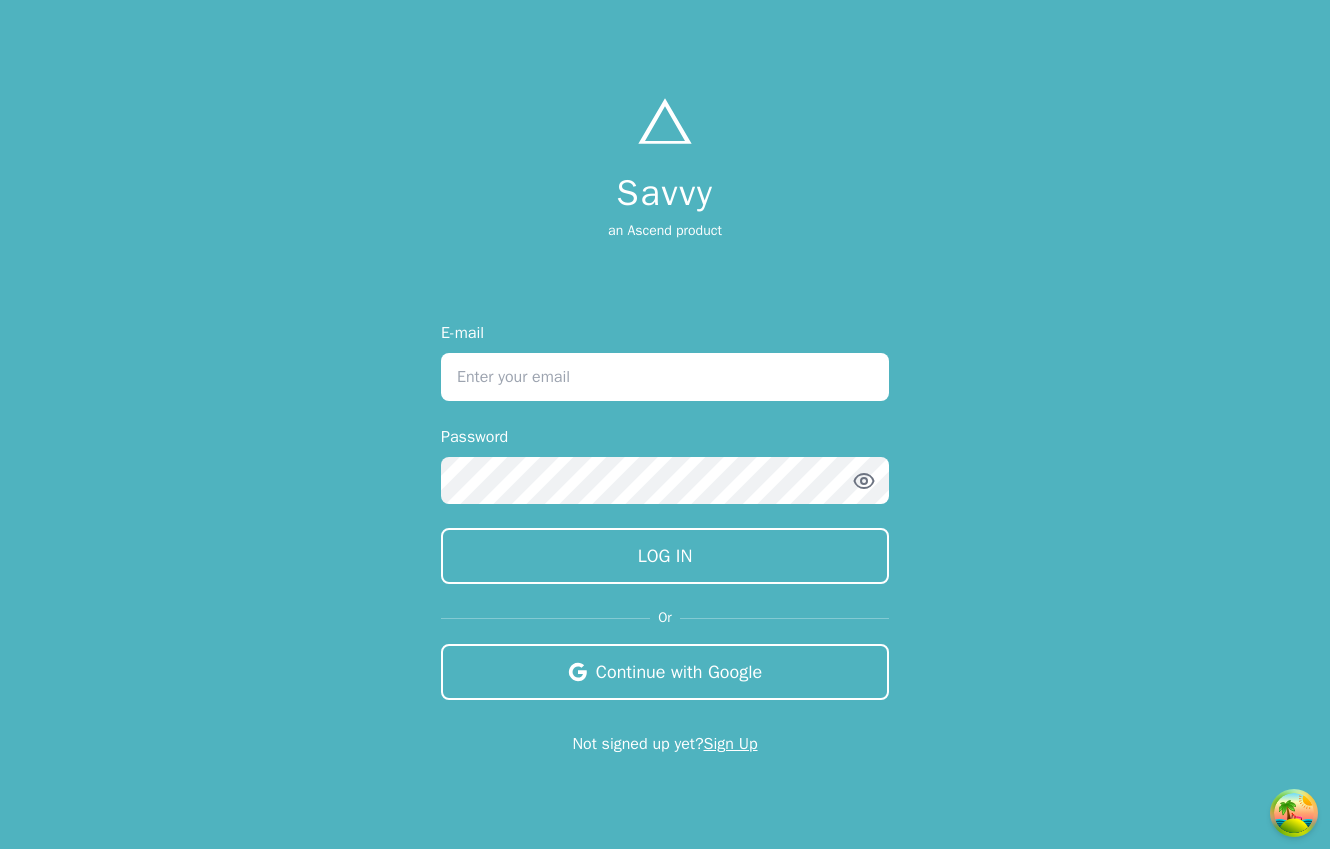 click on "E-mail" at bounding box center (665, 377) 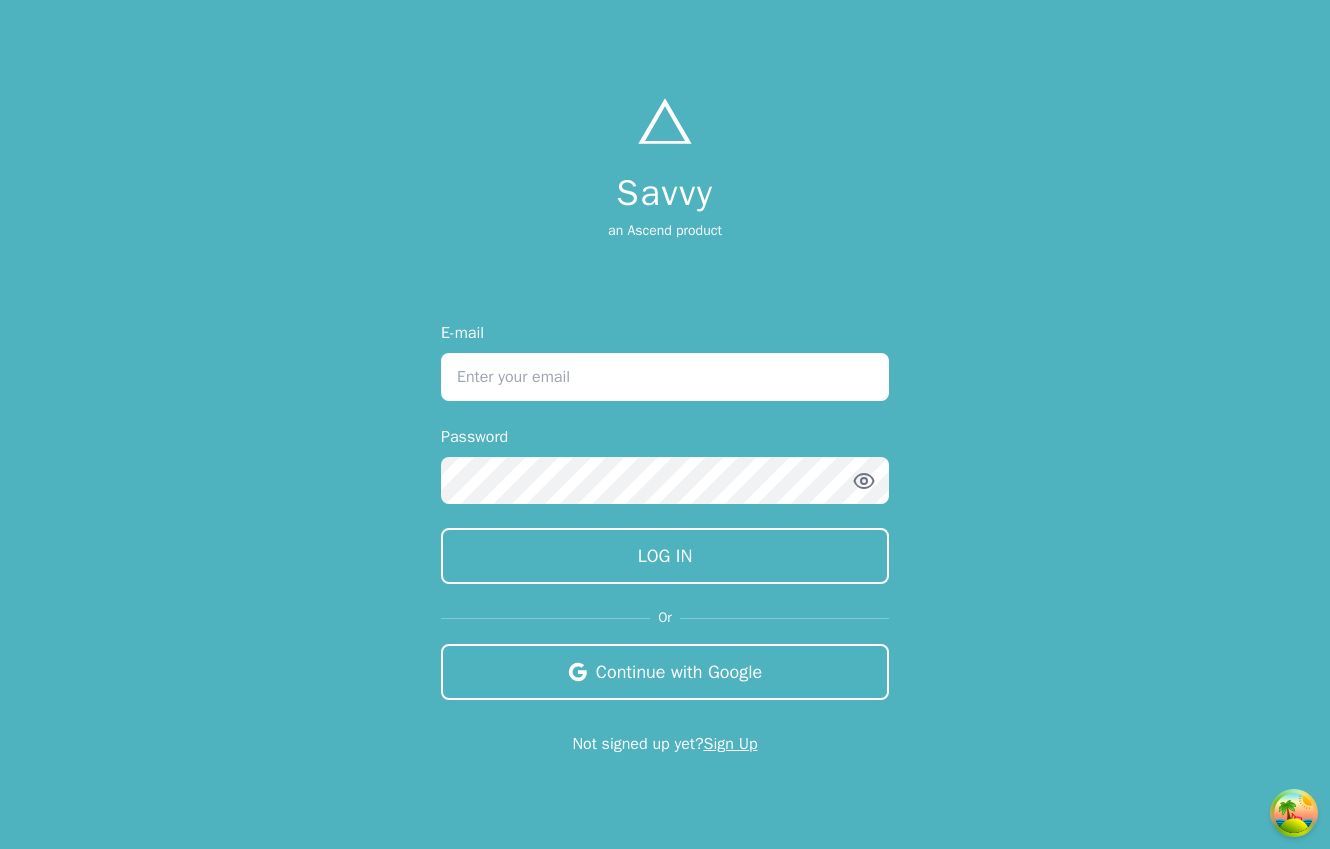 click on "Savvy an Ascend product E-mail Password LOG IN Or Continue with Google Not signed up yet?  Sign Up" at bounding box center [665, 424] 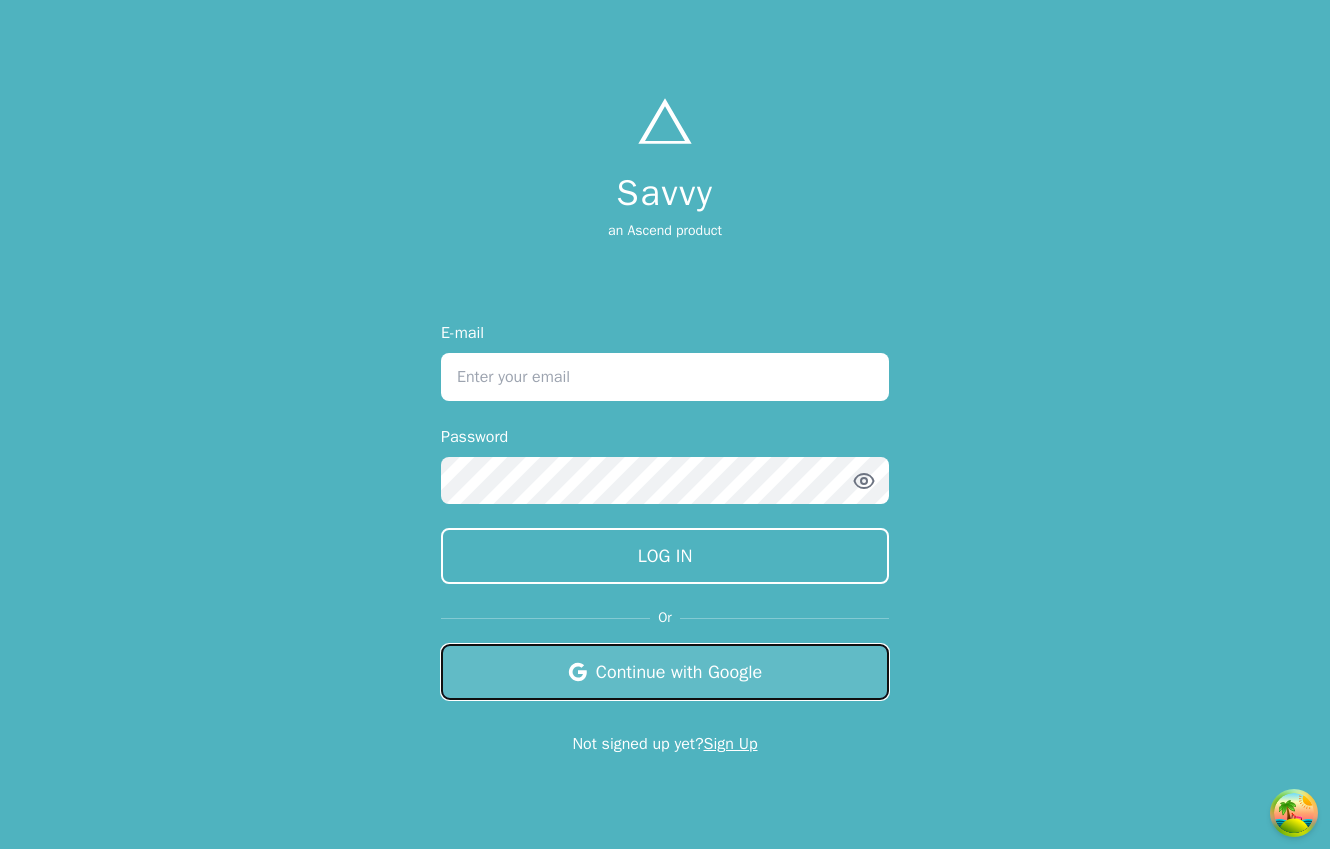 click on "Continue with Google" at bounding box center [665, 672] 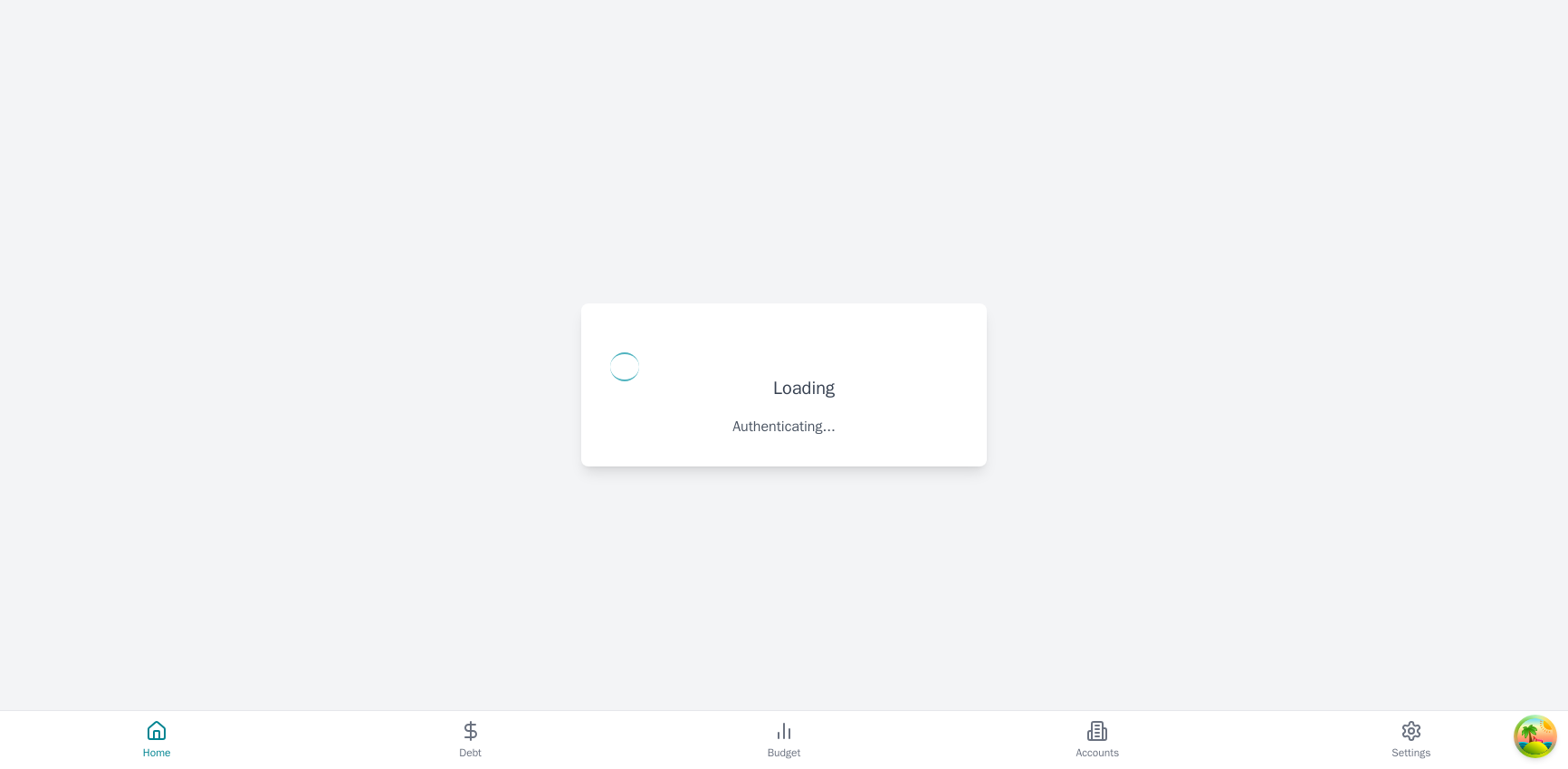 scroll, scrollTop: 0, scrollLeft: 0, axis: both 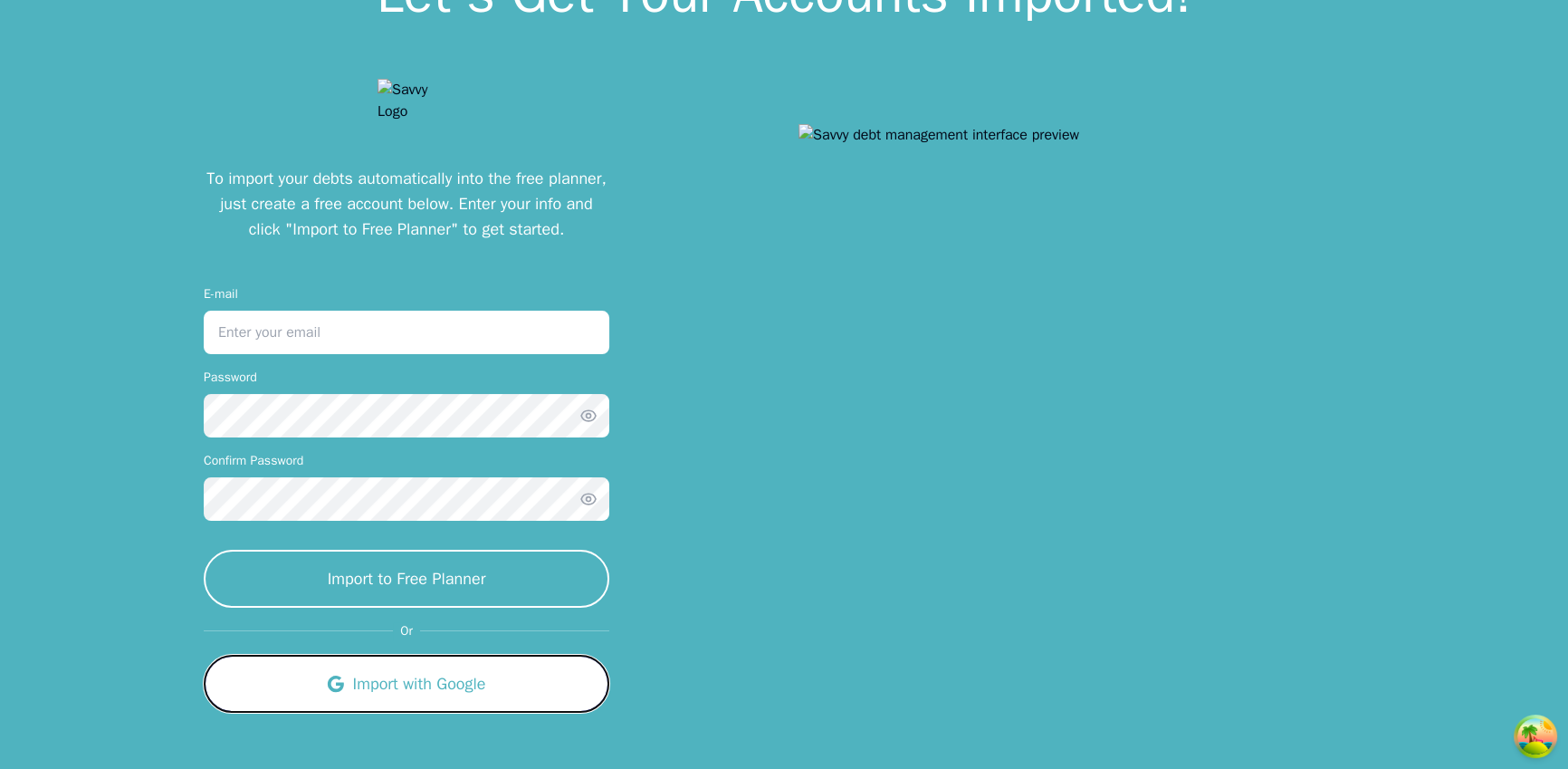 click on "Import with Google" at bounding box center (406, 684) 